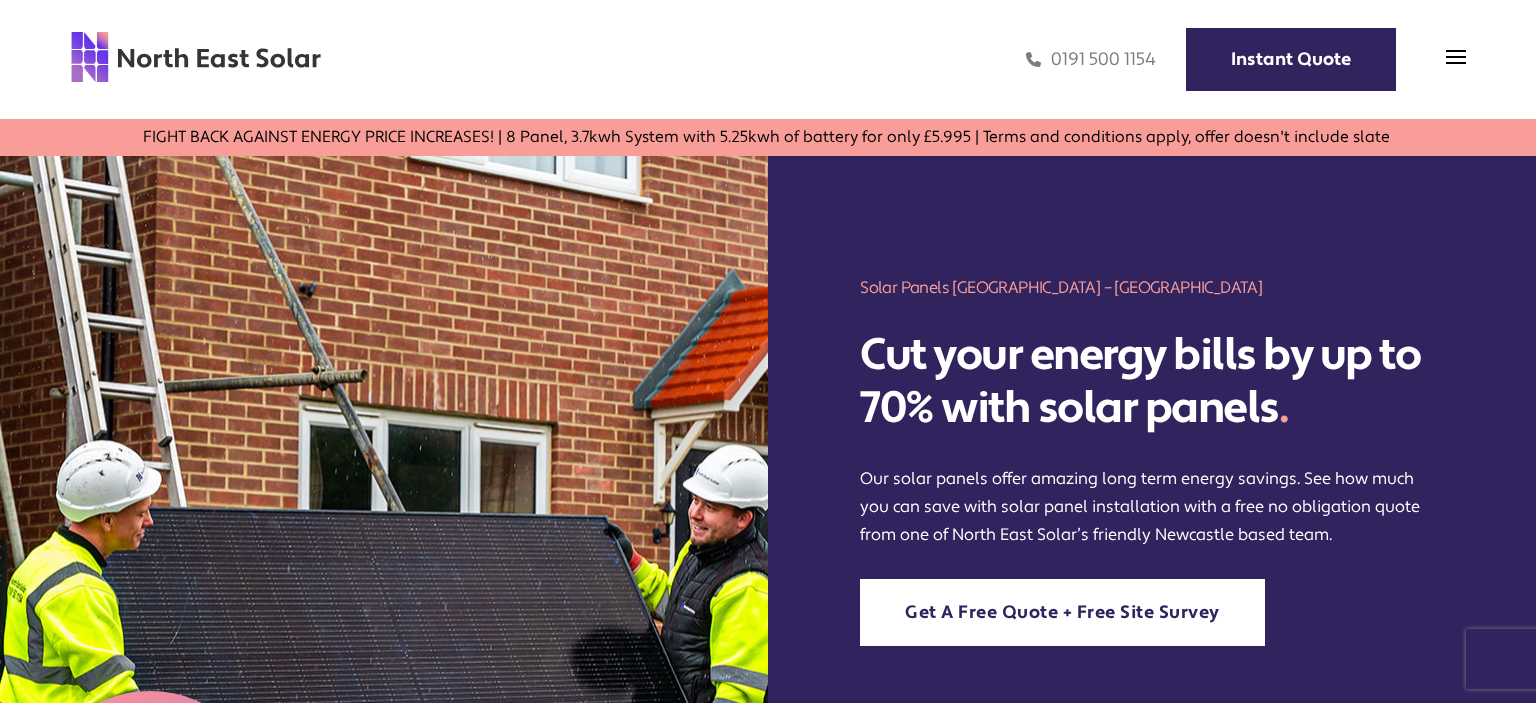 scroll, scrollTop: 0, scrollLeft: 0, axis: both 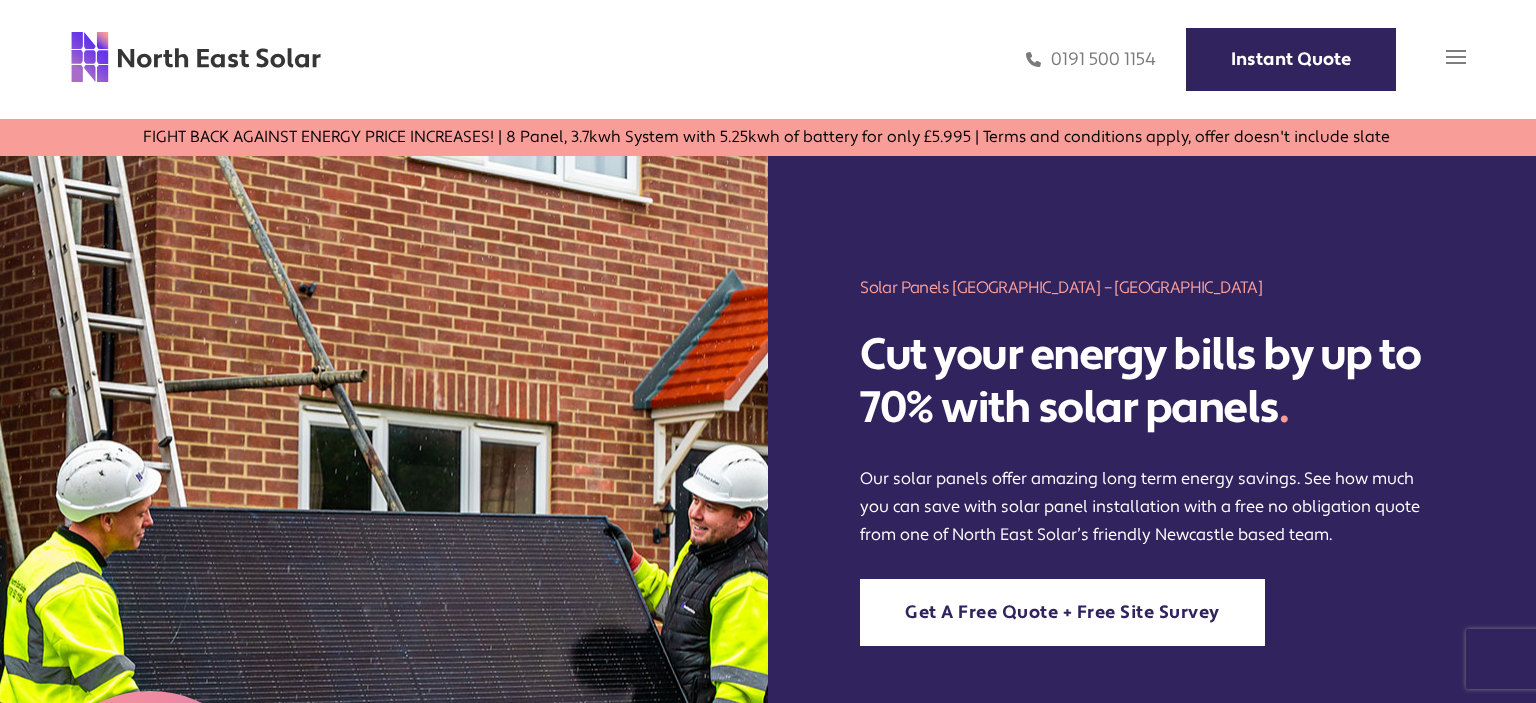 click at bounding box center [1456, 57] 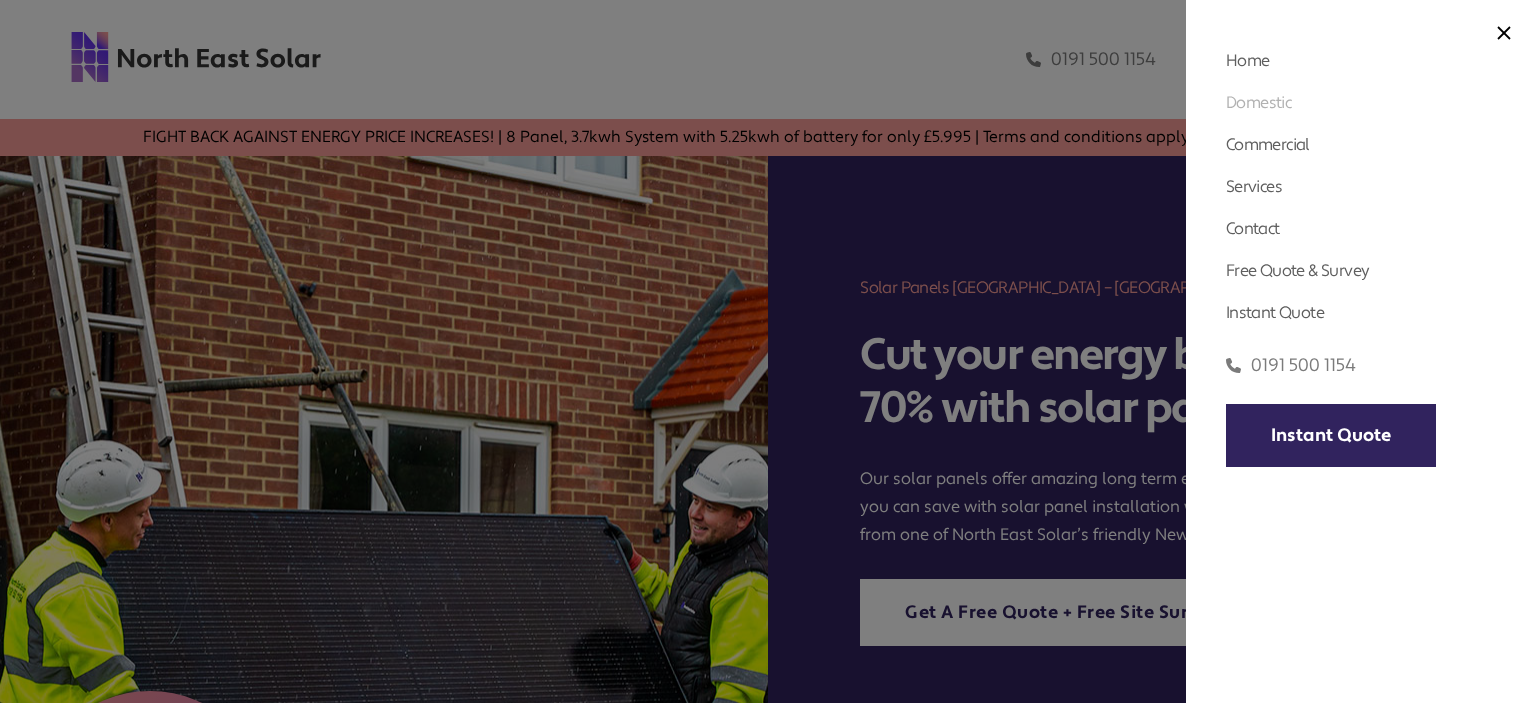 click on "Domestic" at bounding box center (1258, 102) 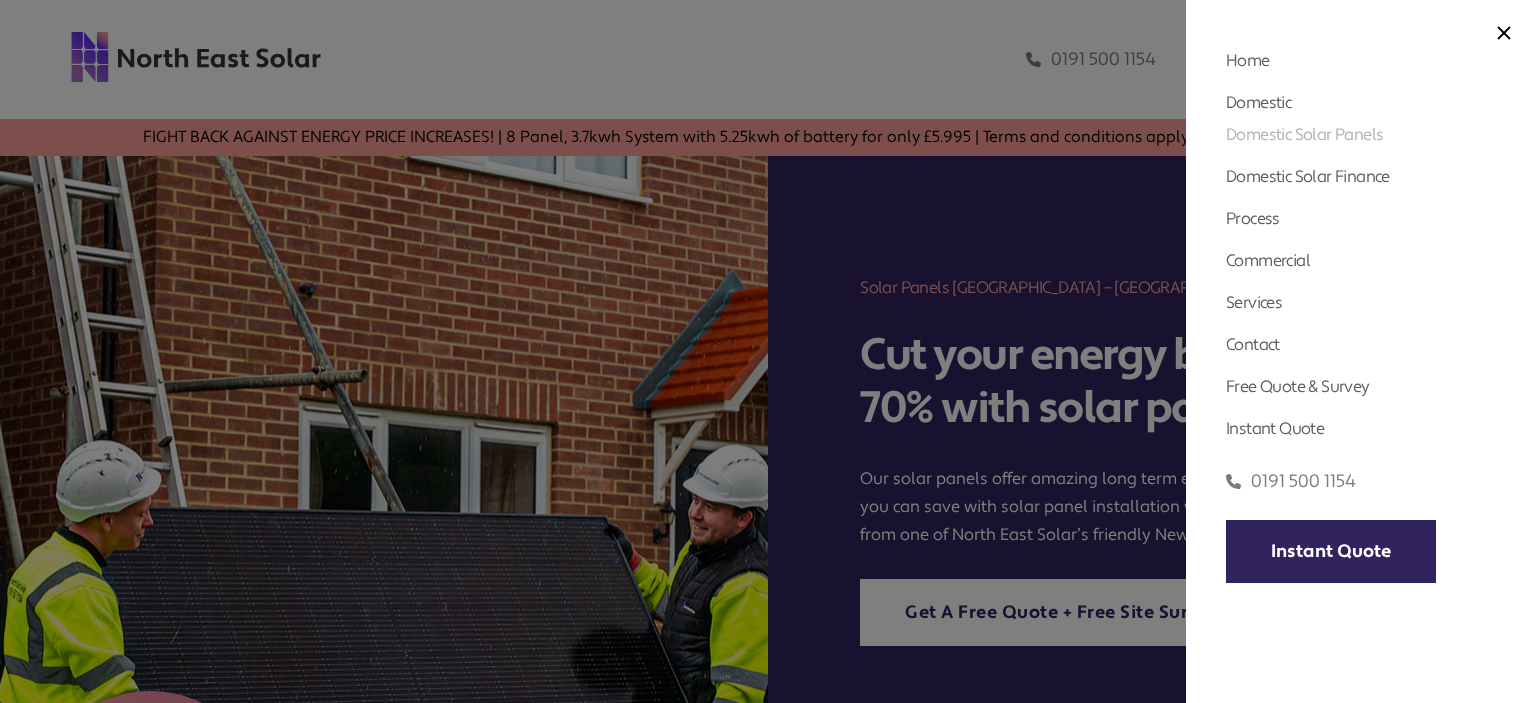 click on "Domestic Solar Panels" at bounding box center [1304, 134] 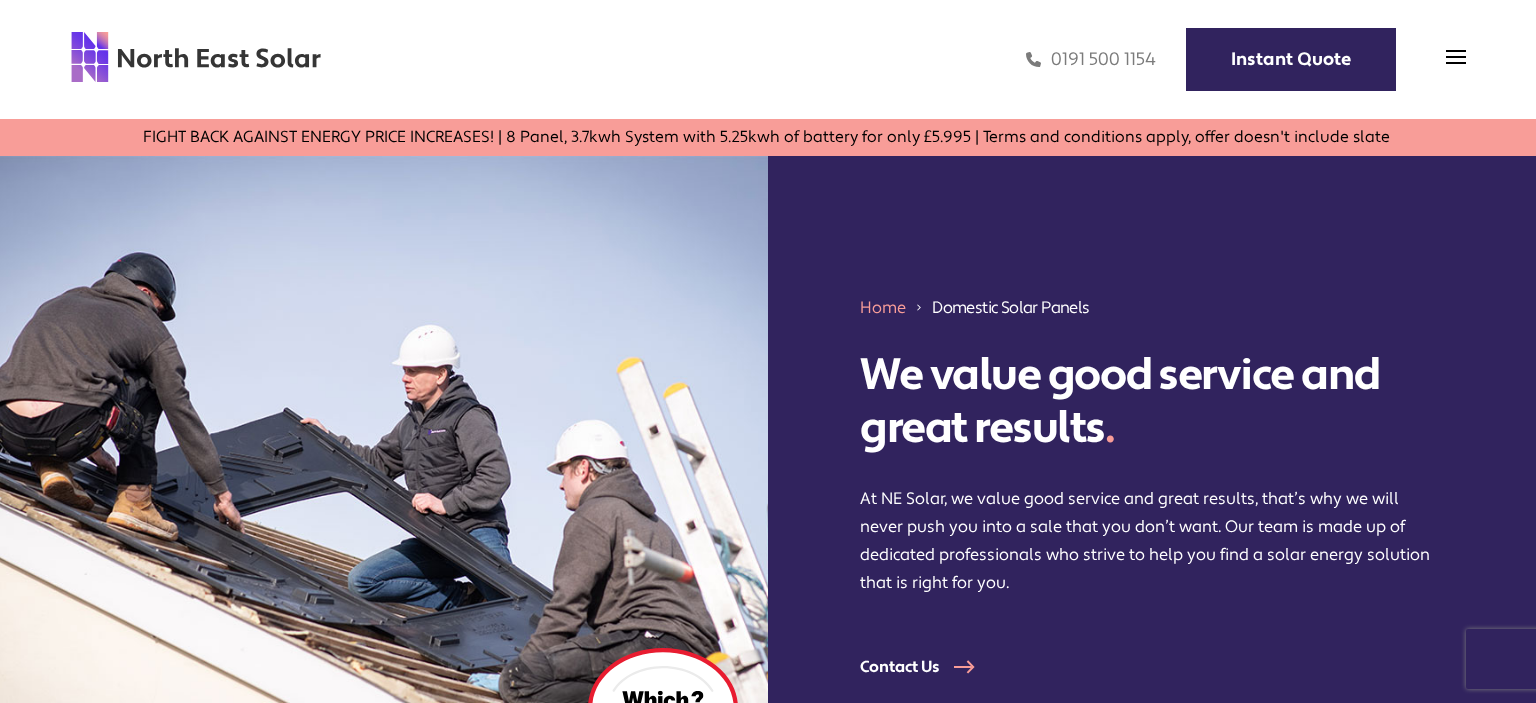 scroll, scrollTop: 0, scrollLeft: 0, axis: both 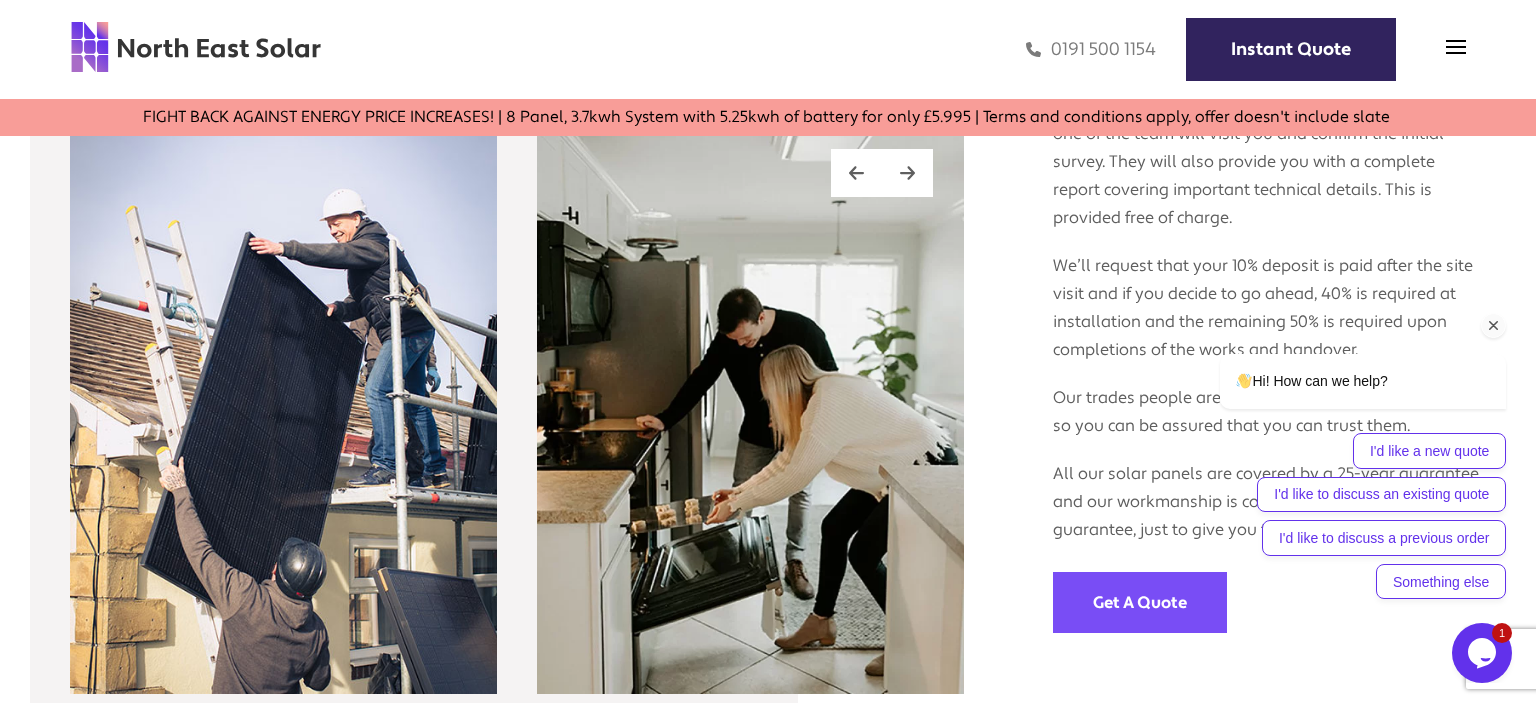 click at bounding box center [1494, 326] 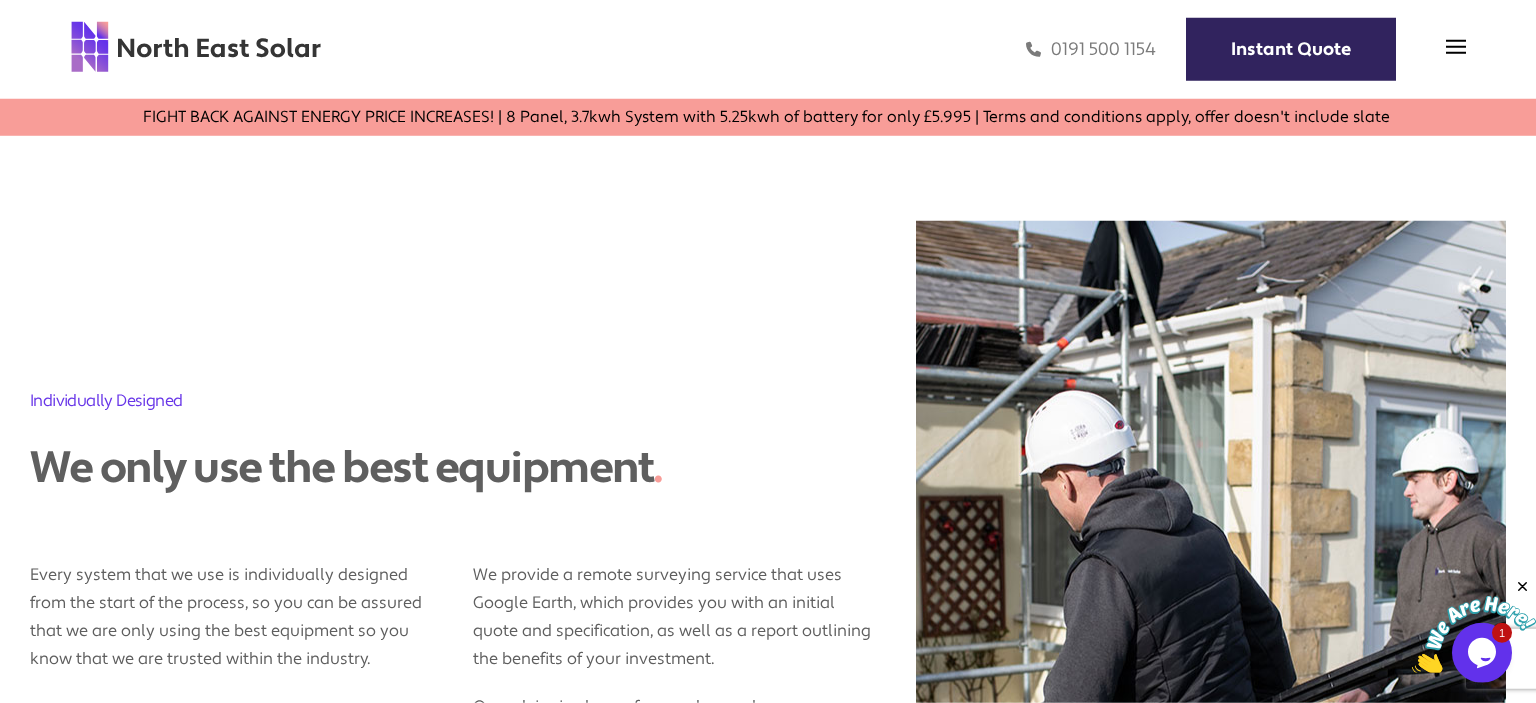 scroll, scrollTop: 0, scrollLeft: 0, axis: both 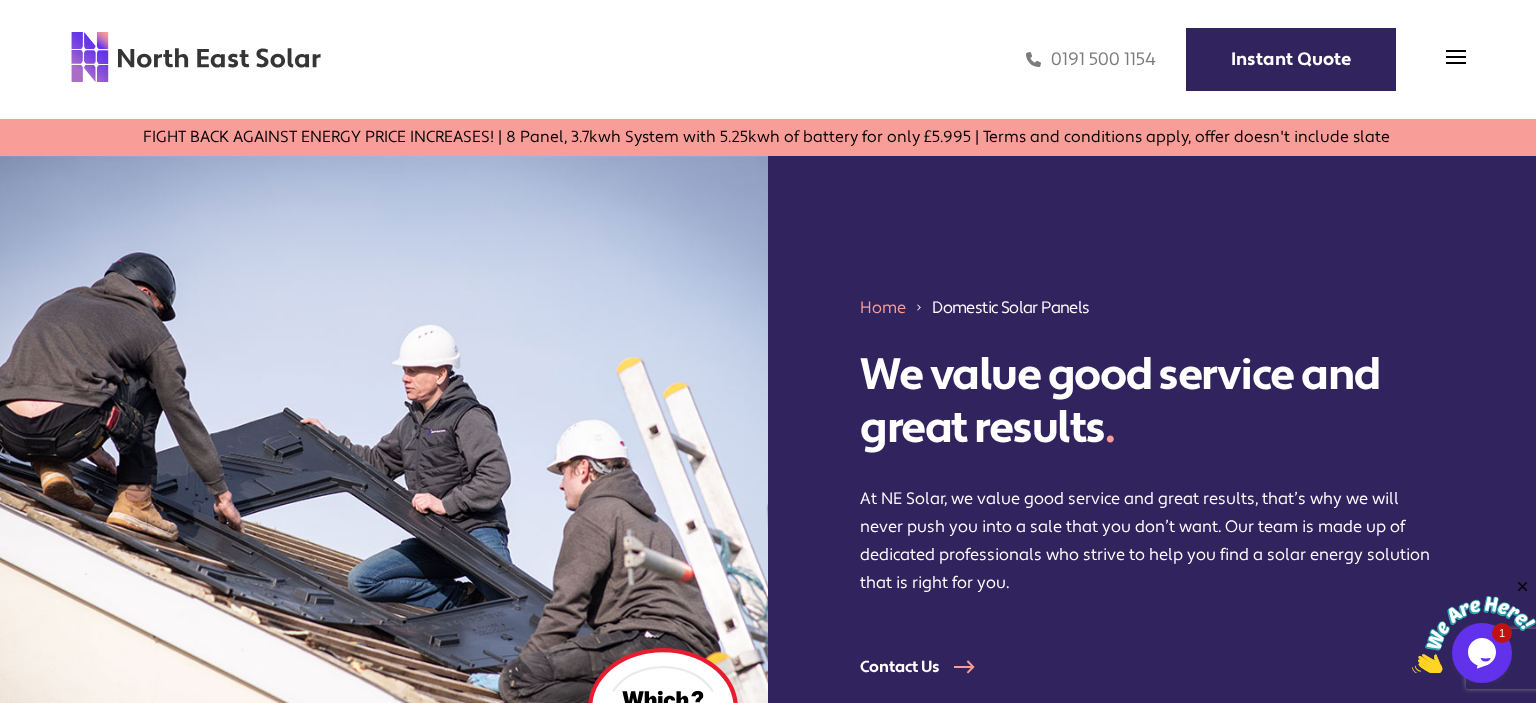 click at bounding box center (1474, 635) 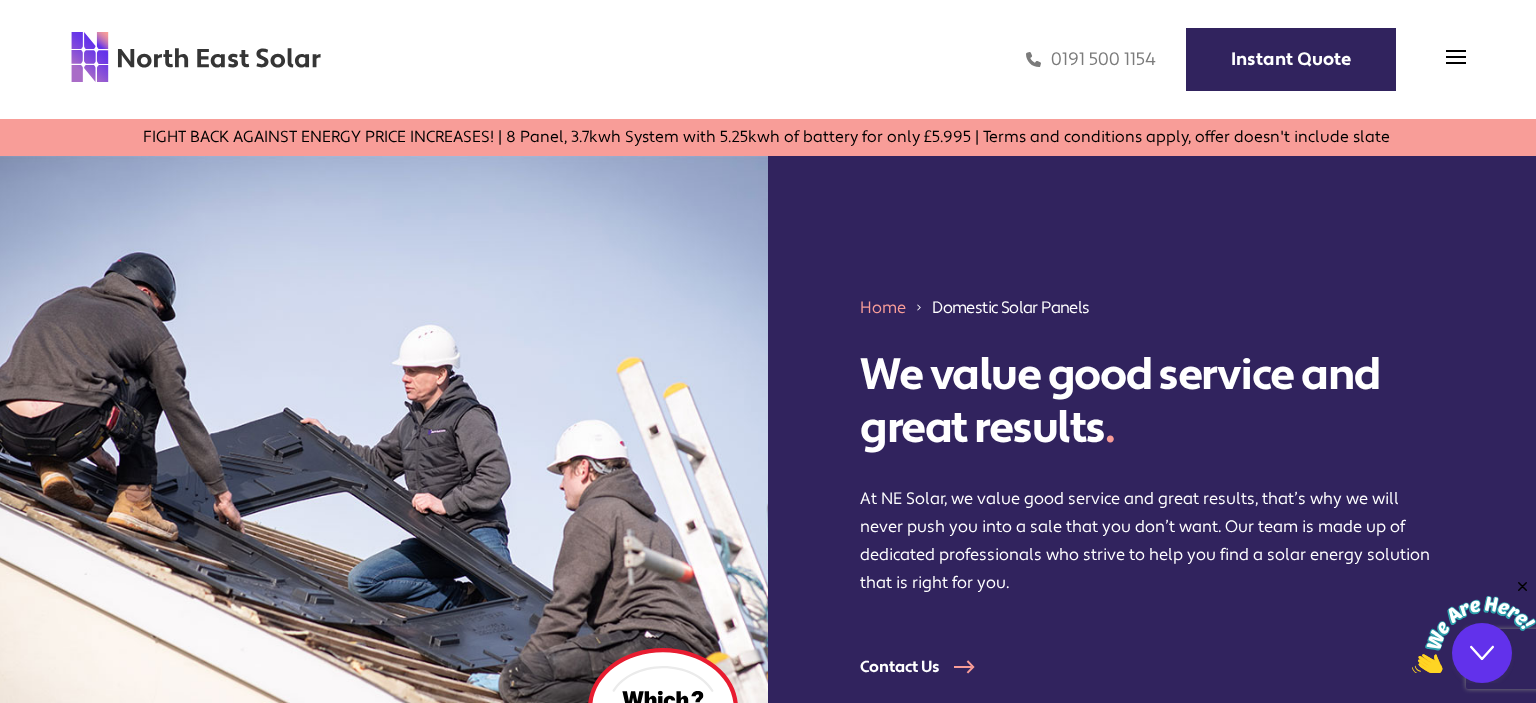 scroll, scrollTop: 0, scrollLeft: 0, axis: both 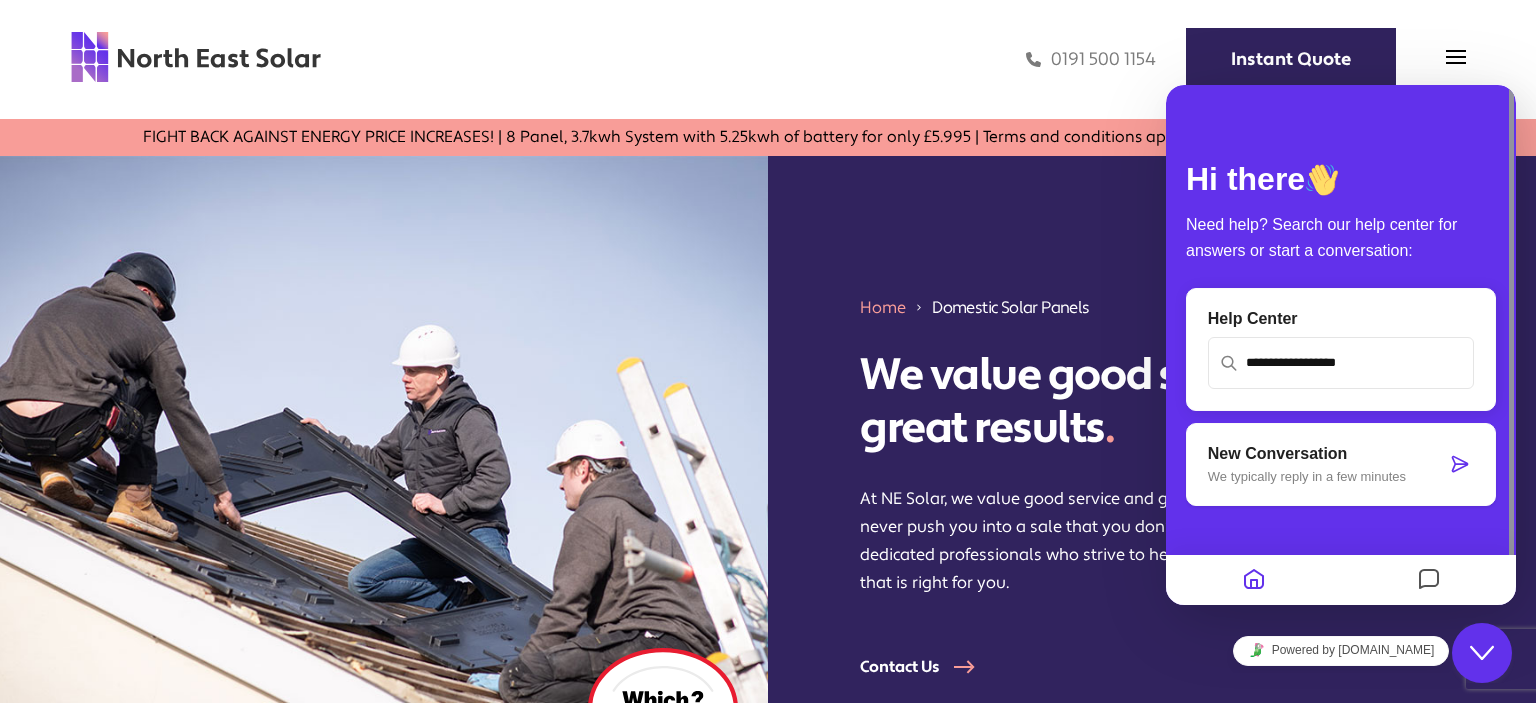 click on "Close Chat This icon closes the chat window." 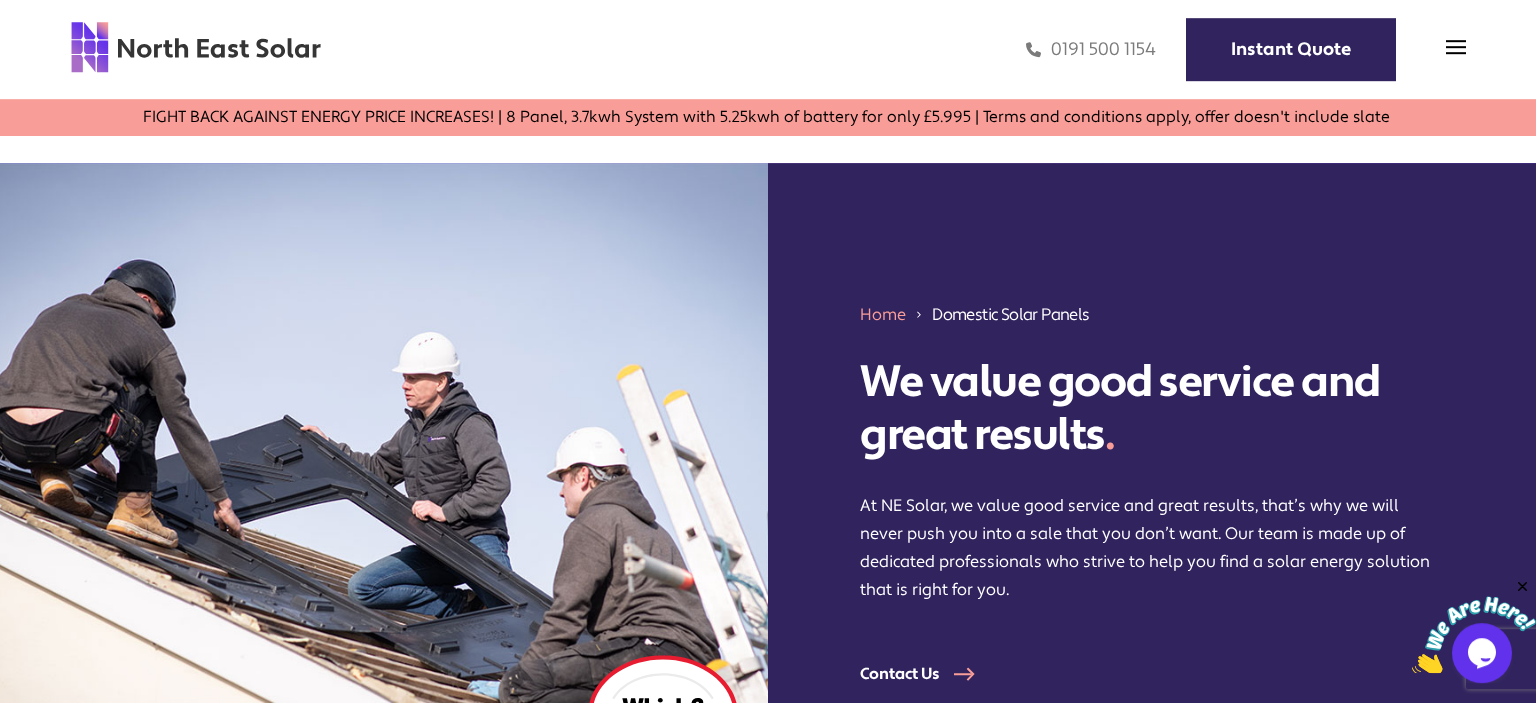 scroll, scrollTop: 0, scrollLeft: 0, axis: both 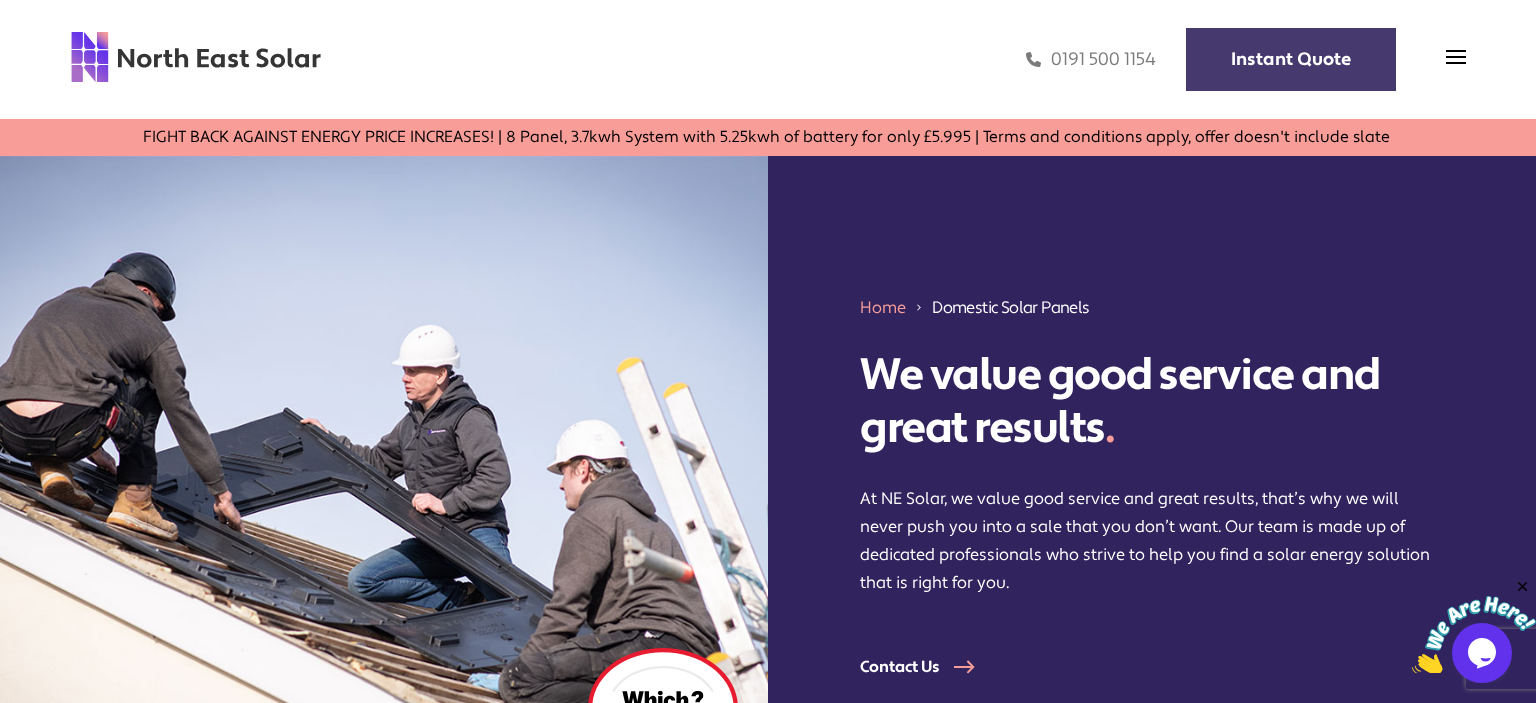 click on "Instant Quote" at bounding box center [1291, 59] 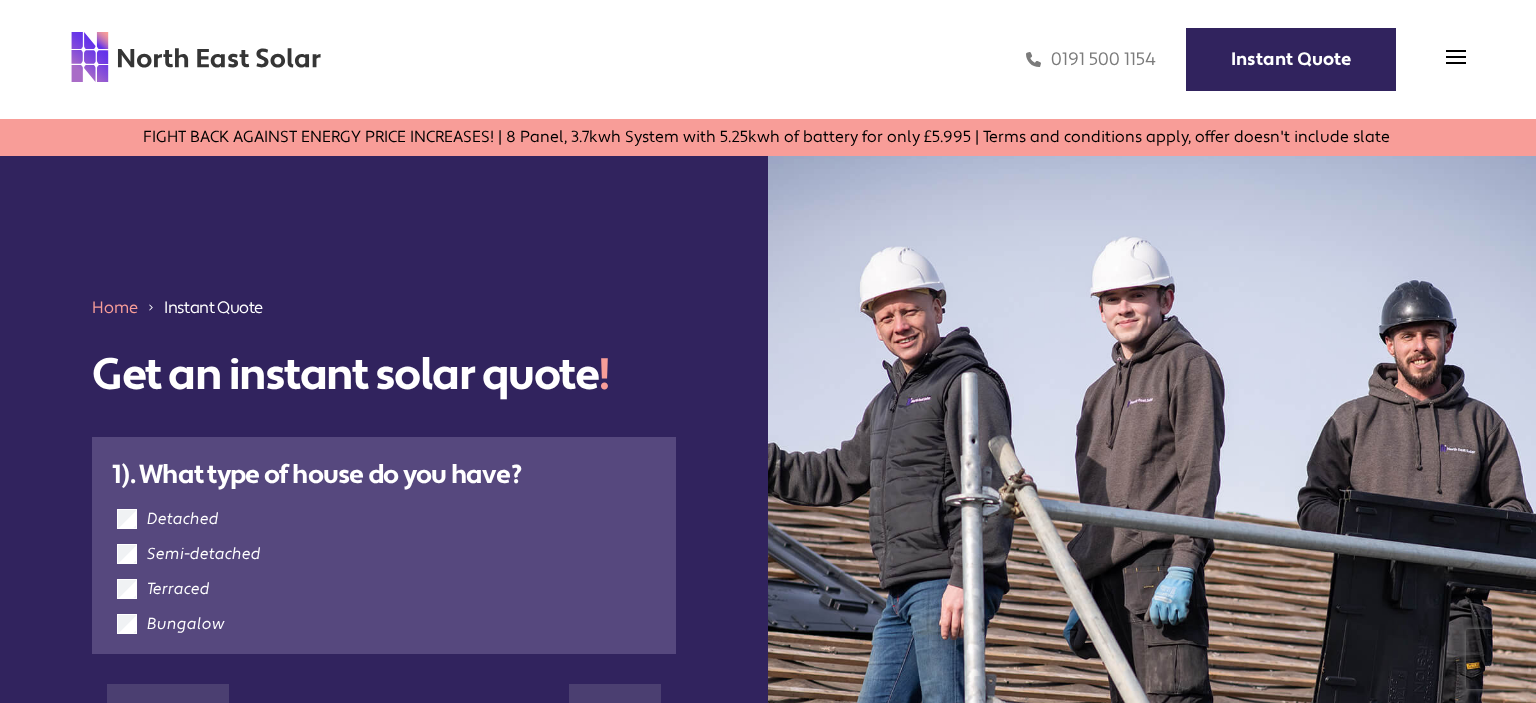 scroll, scrollTop: 0, scrollLeft: 0, axis: both 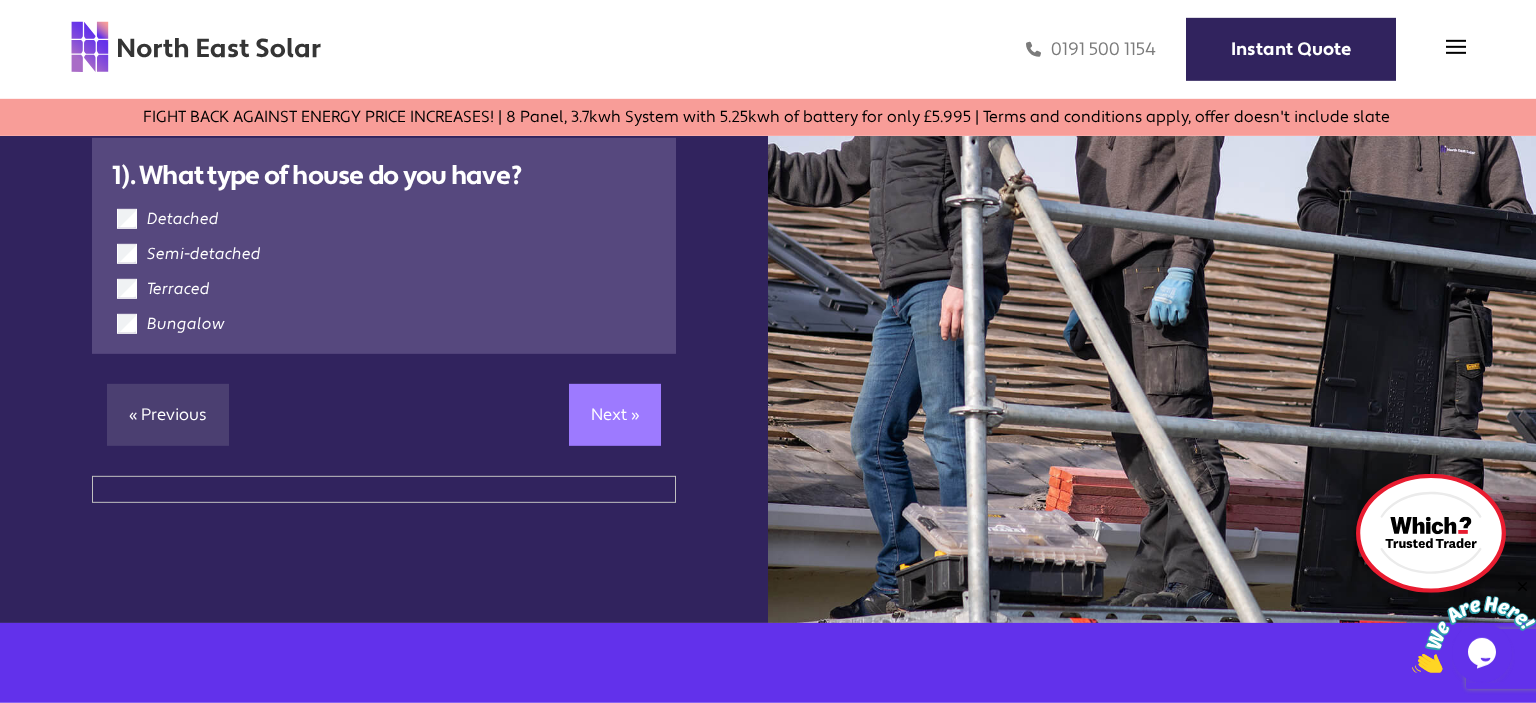 click on "Next »" at bounding box center (615, 415) 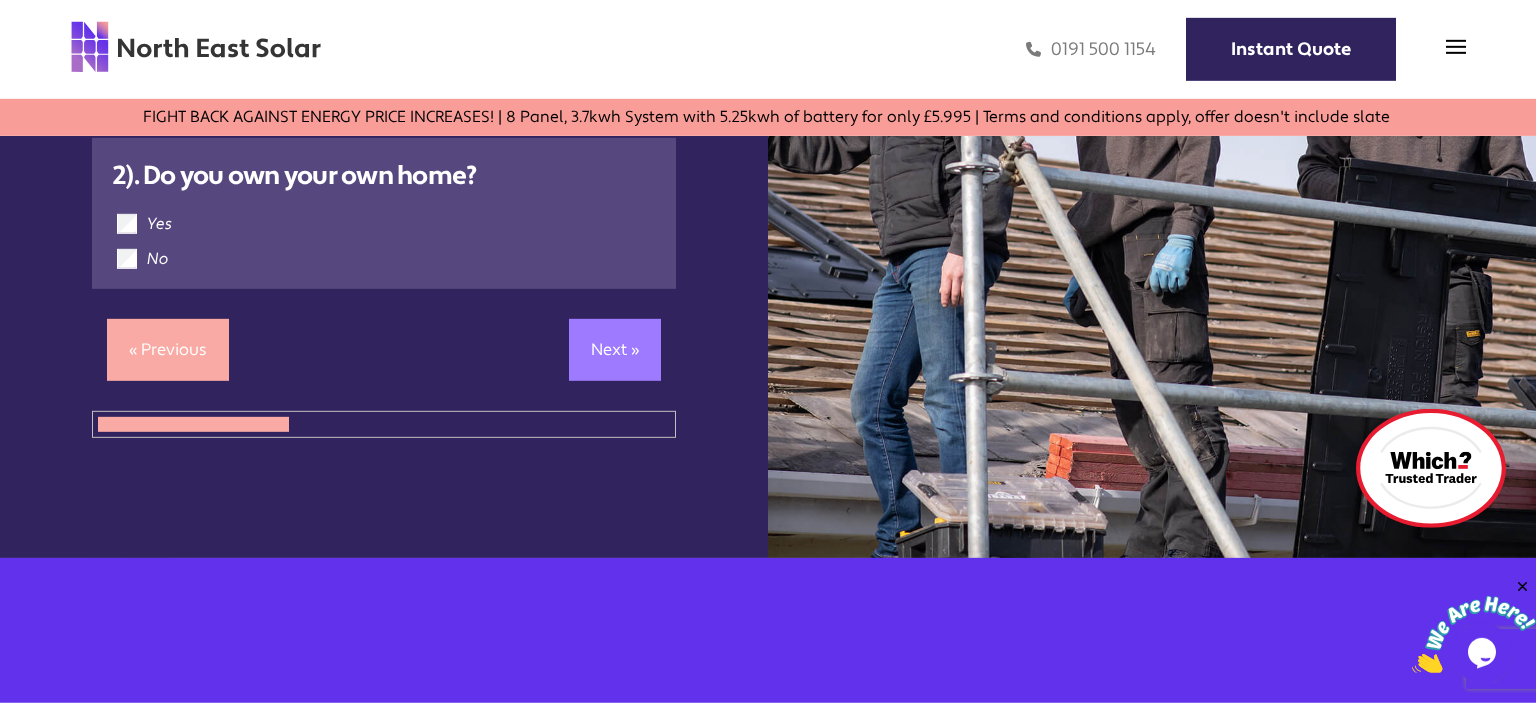 click on "Next »" at bounding box center [615, 350] 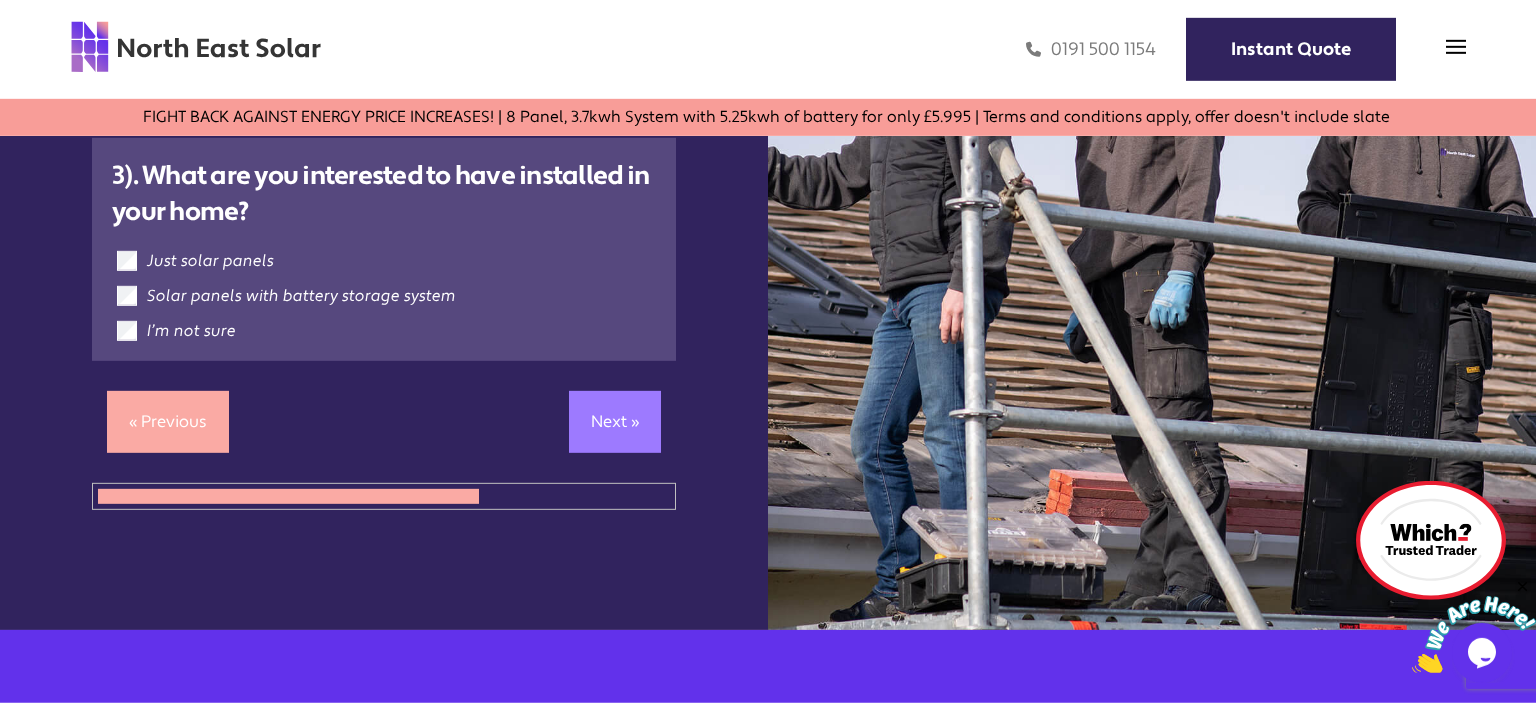 click on "Next »" at bounding box center [615, 422] 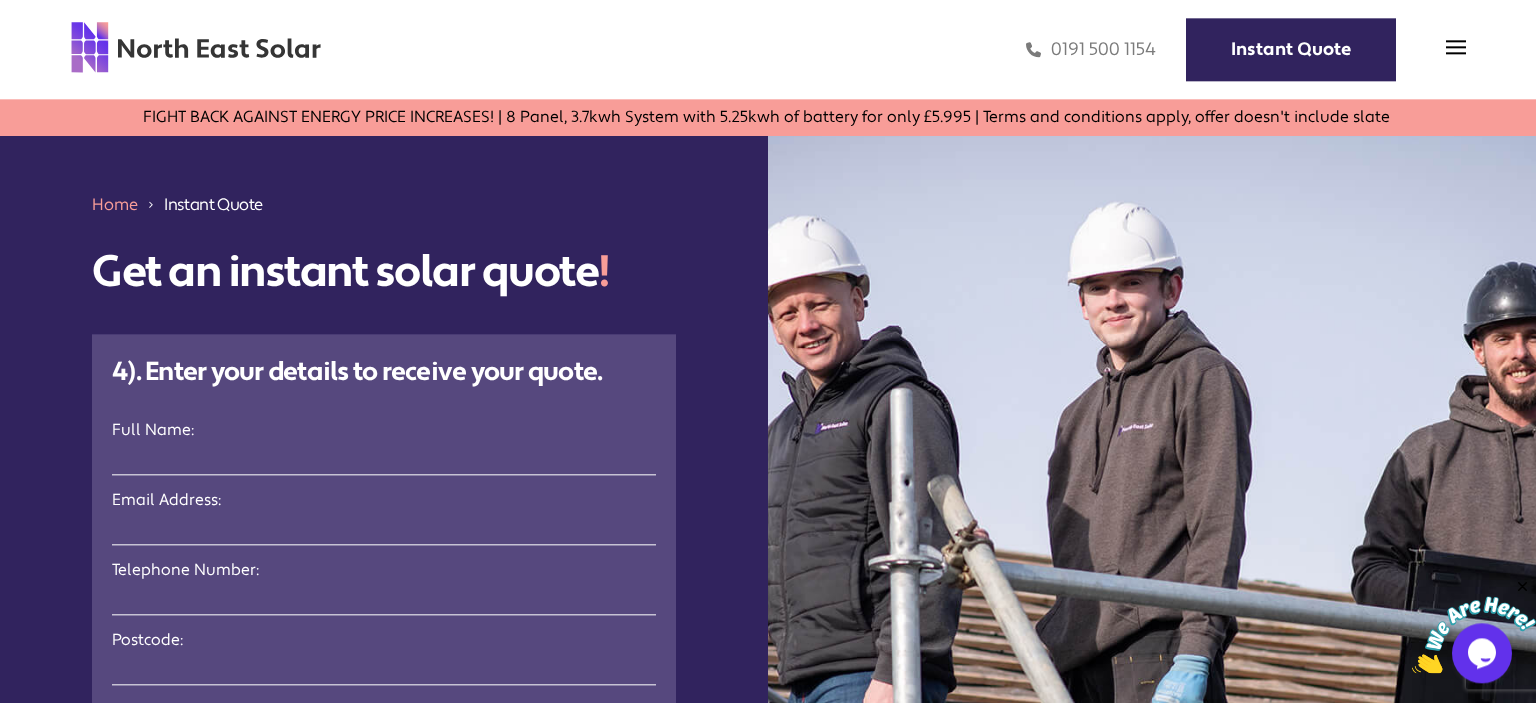 scroll, scrollTop: 84, scrollLeft: 0, axis: vertical 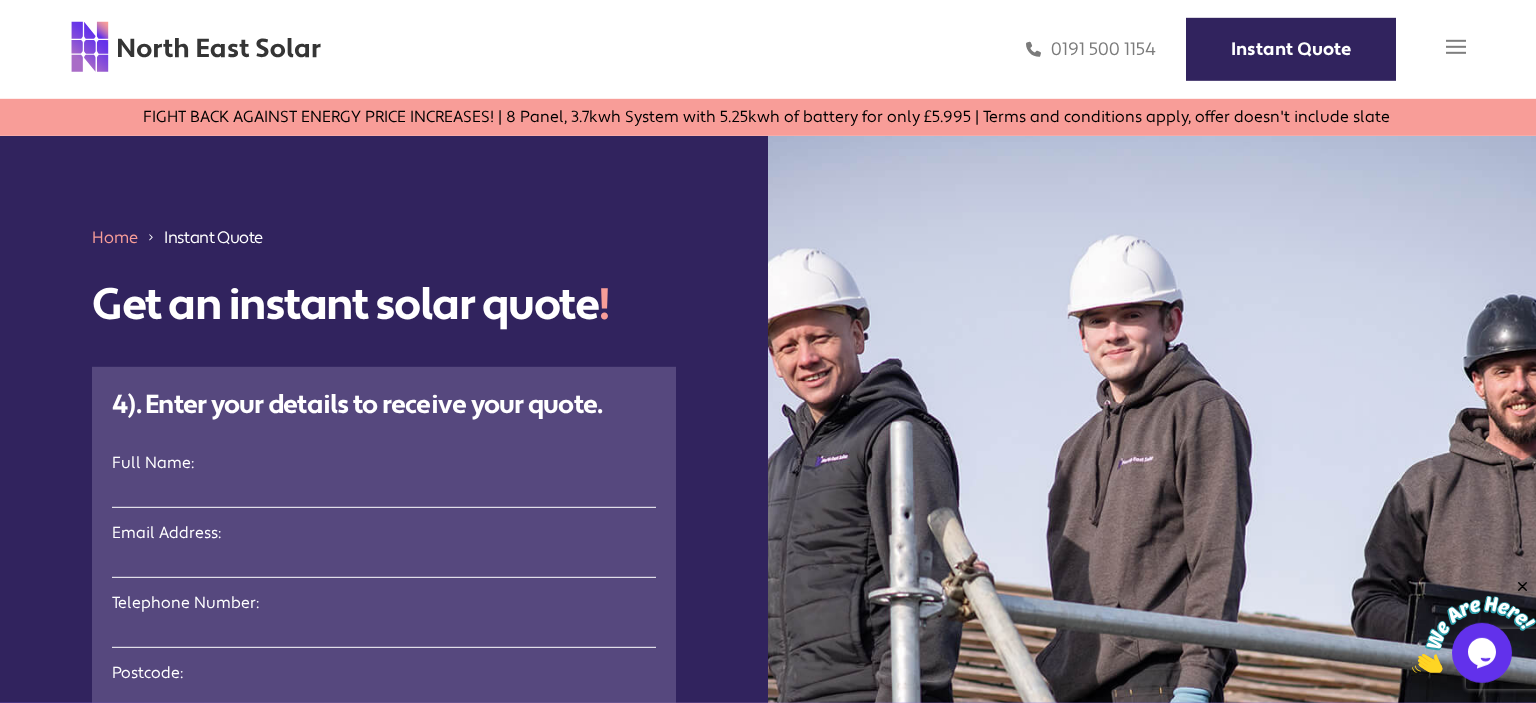 click at bounding box center [1456, 47] 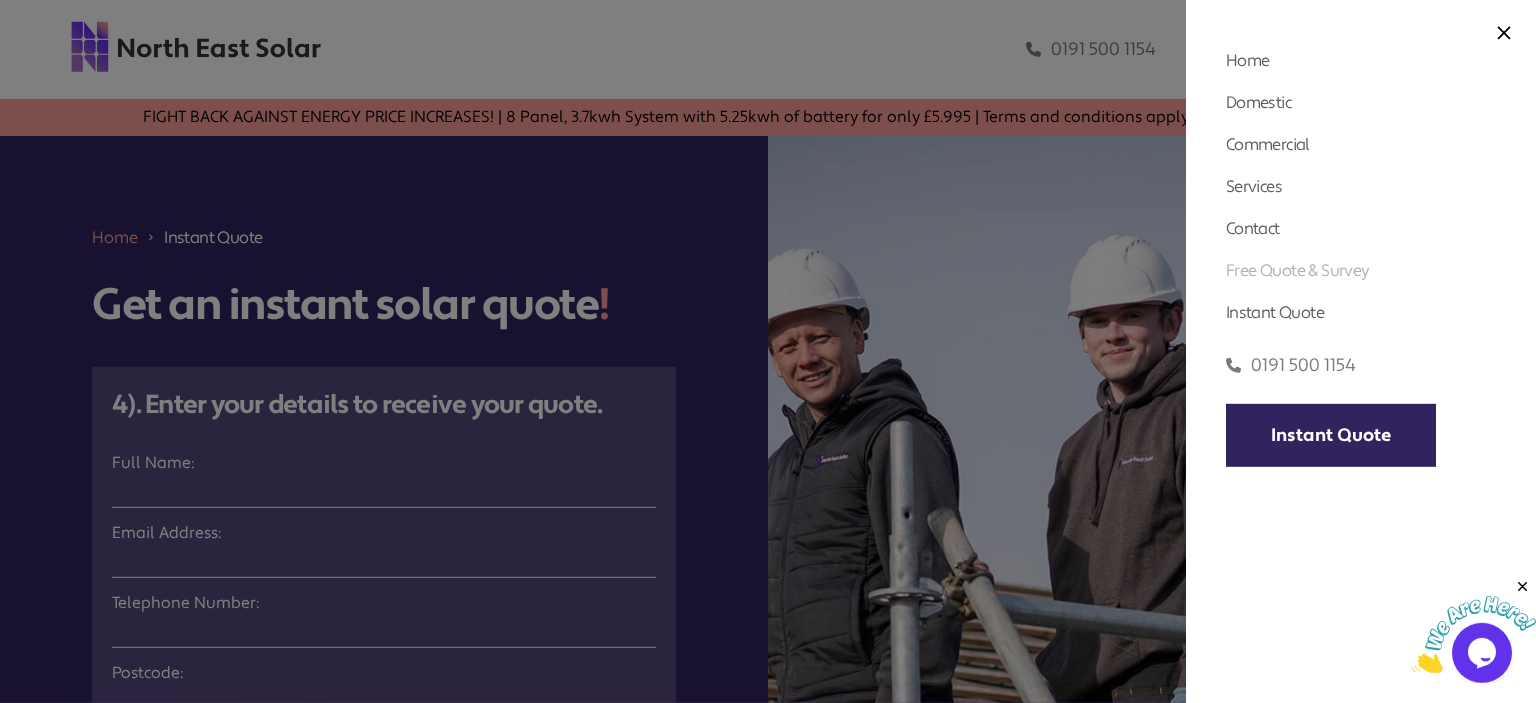 click on "Free Quote & Survey" at bounding box center [1298, 270] 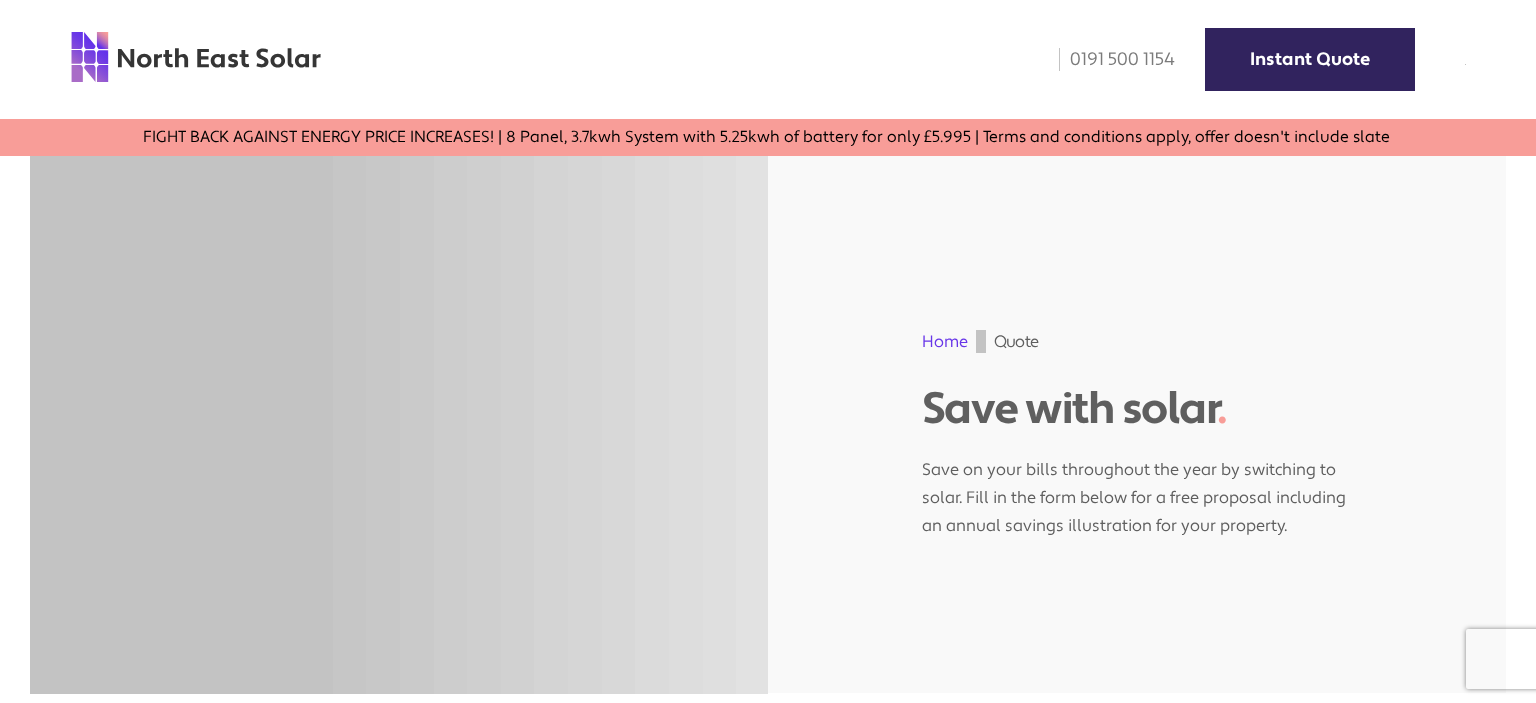 scroll, scrollTop: 0, scrollLeft: 0, axis: both 